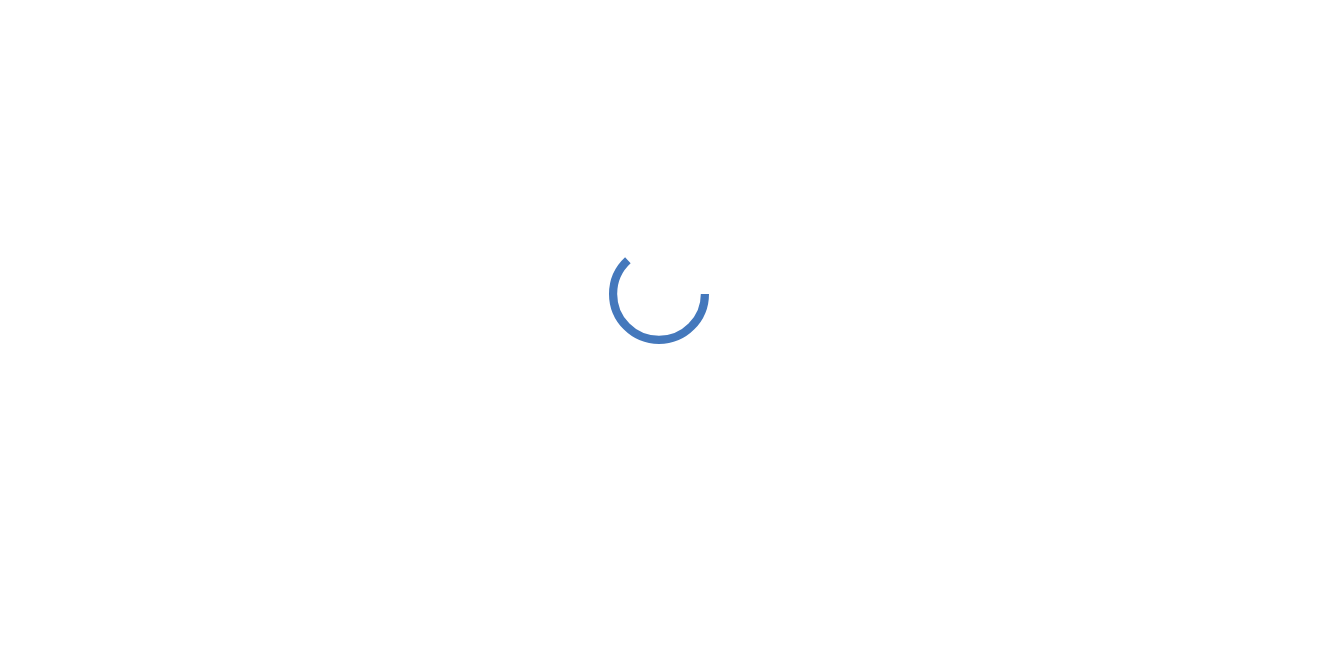 scroll, scrollTop: 0, scrollLeft: 0, axis: both 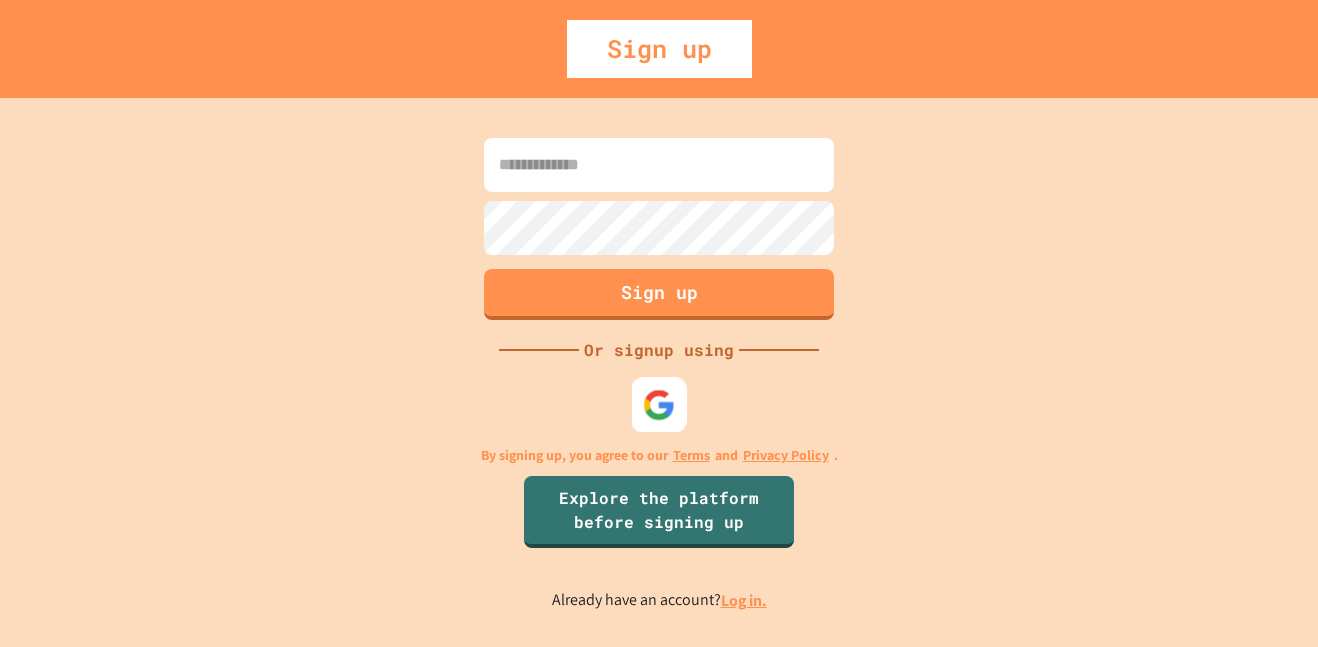 click at bounding box center (659, 404) 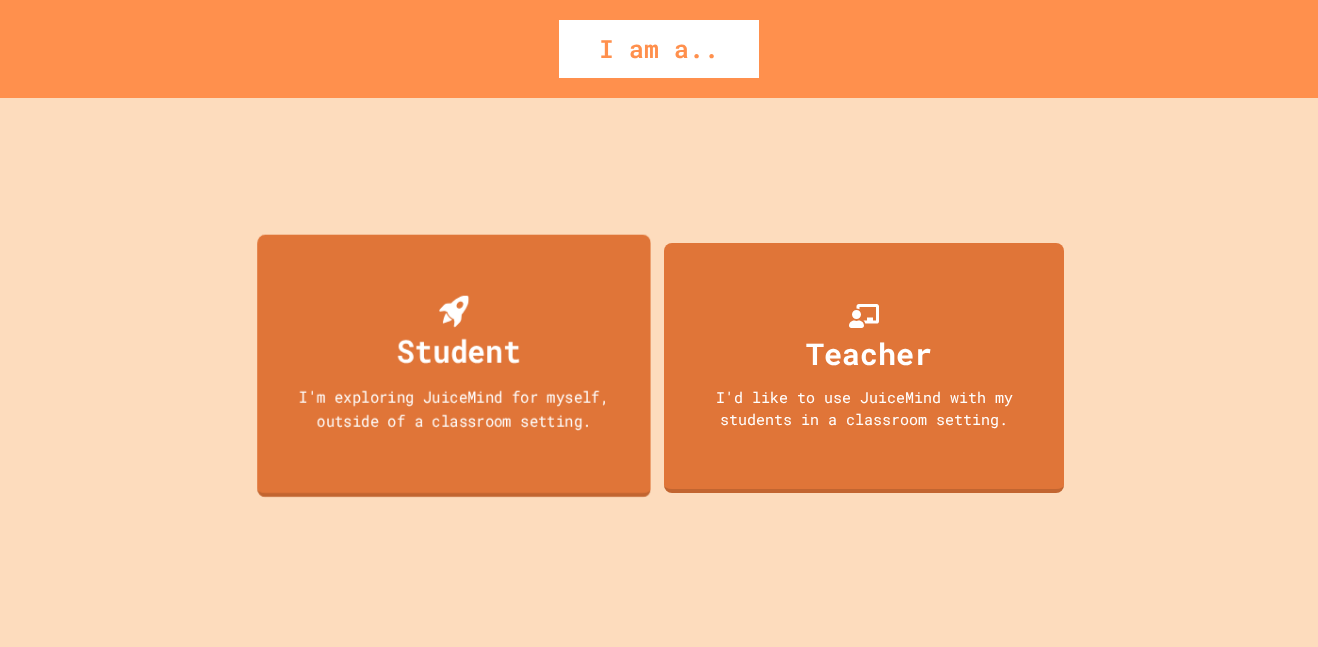 click on "Student" at bounding box center (459, 350) 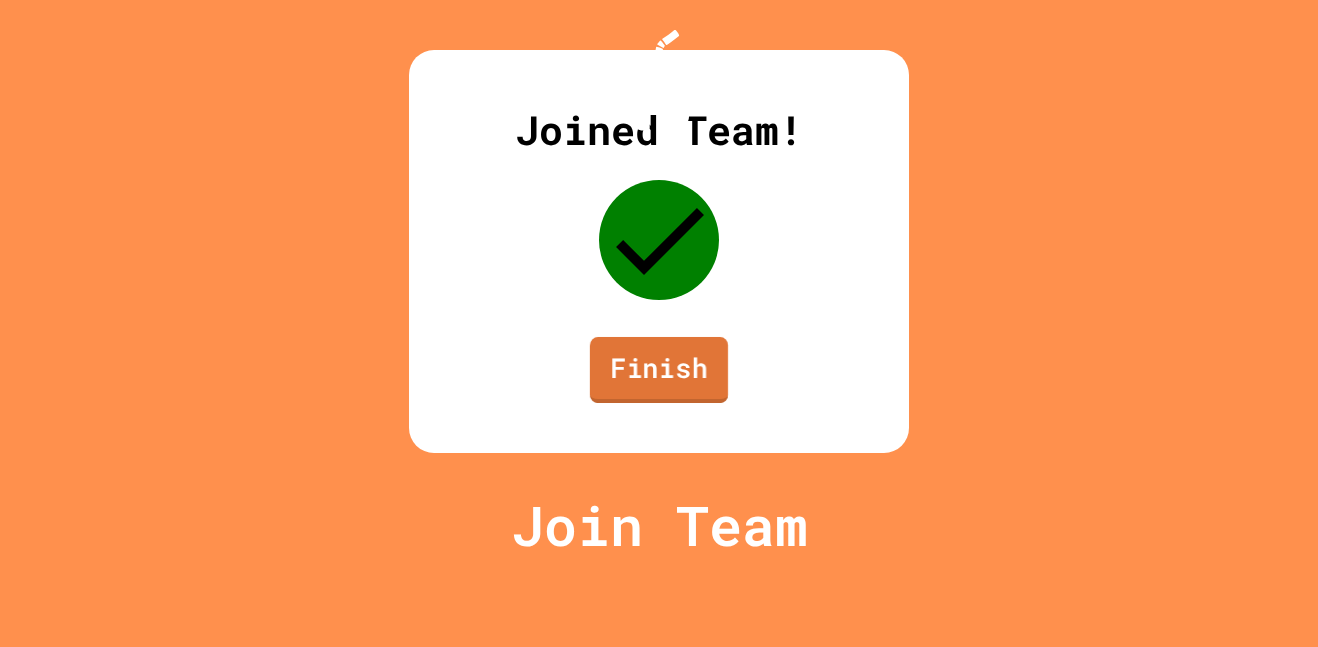 click on "Finish" at bounding box center (659, 370) 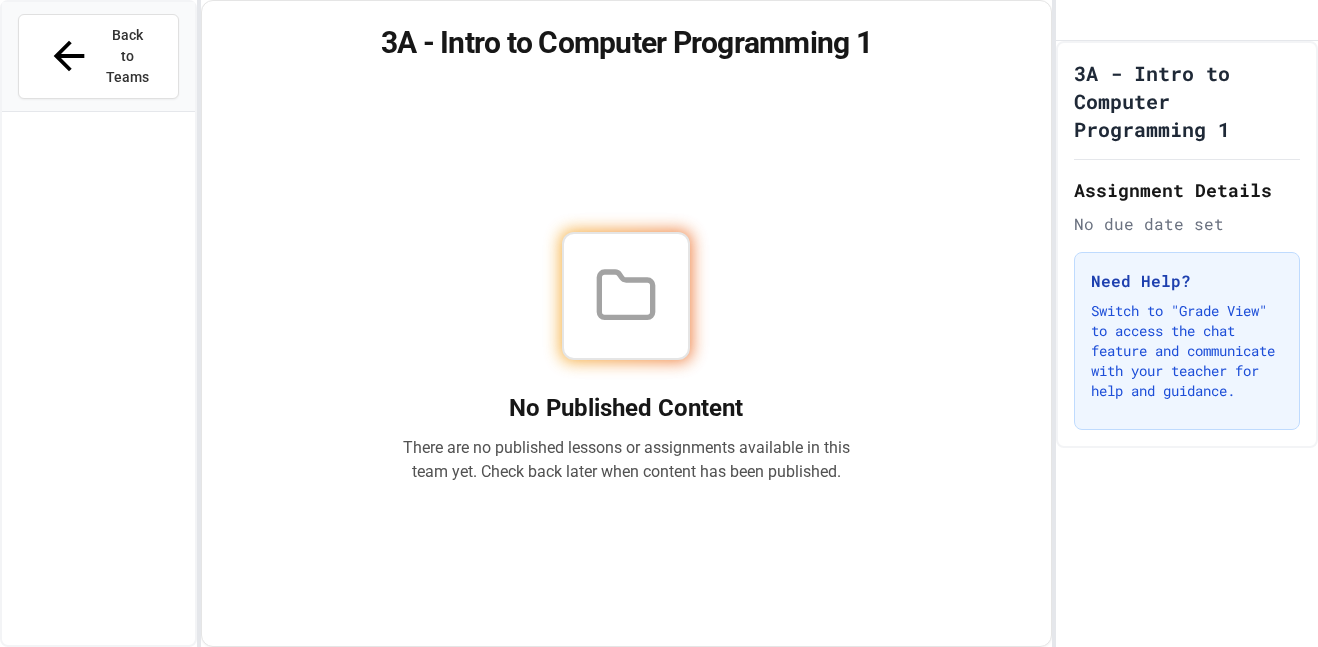 click on "No Published Content There are no published lessons or assignments available in this team yet. Check back later when content has been published." at bounding box center (627, 357) 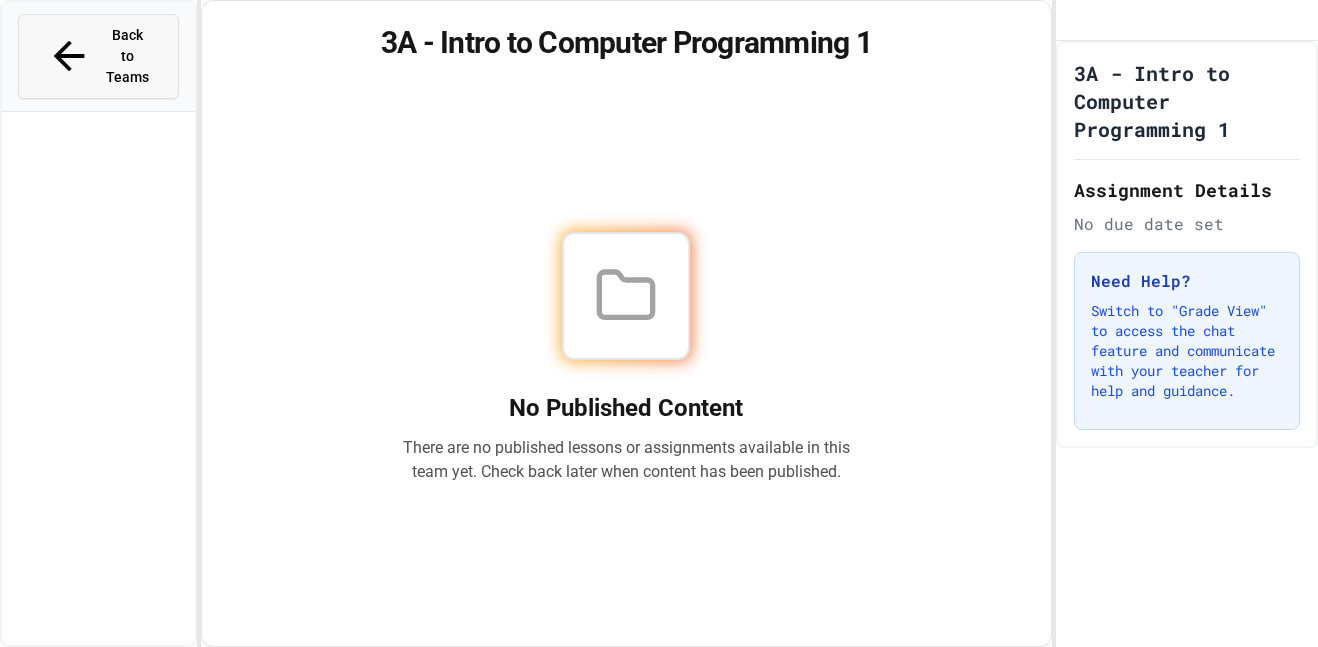 click on "Back to Teams" at bounding box center (127, 56) 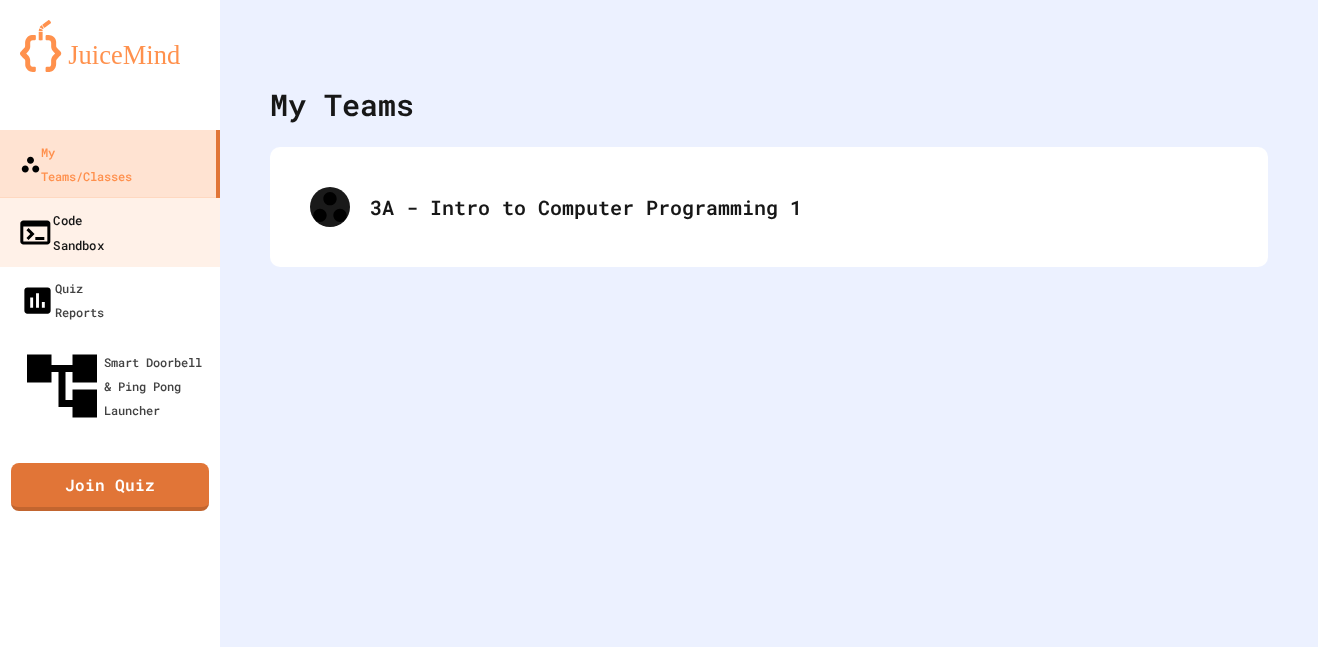 click on "Code Sandbox" at bounding box center [110, 232] 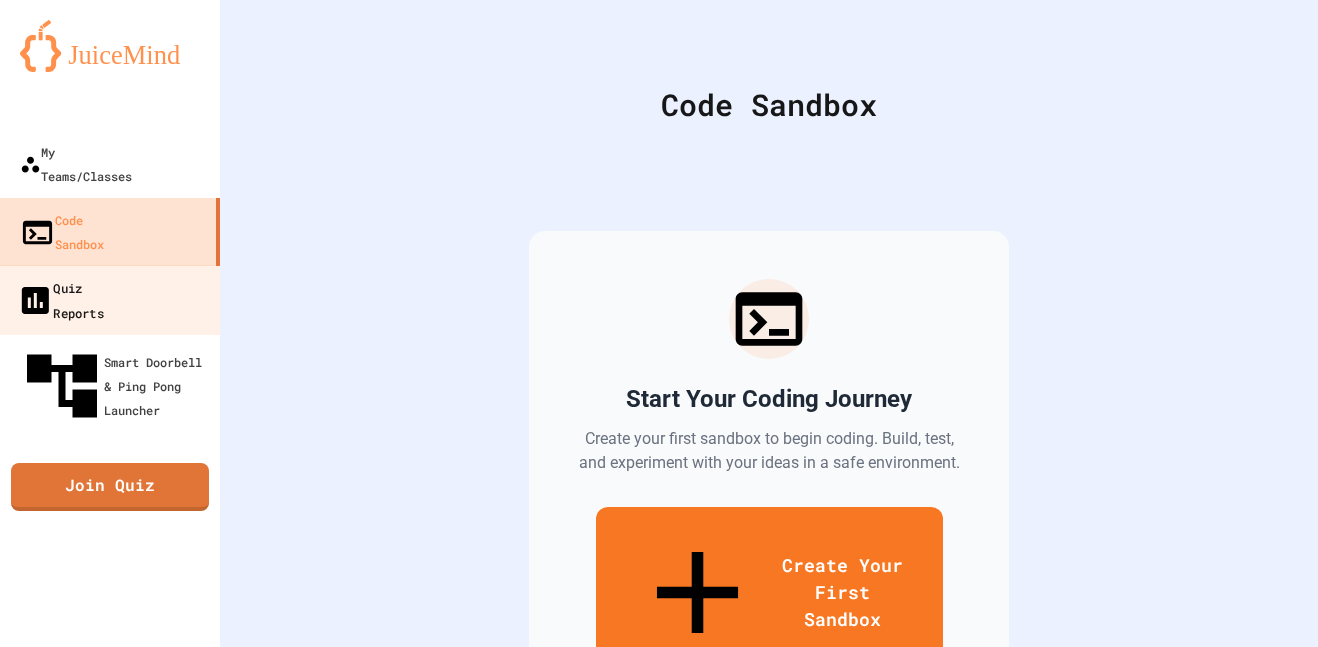 click on "Quiz Reports" at bounding box center [60, 299] 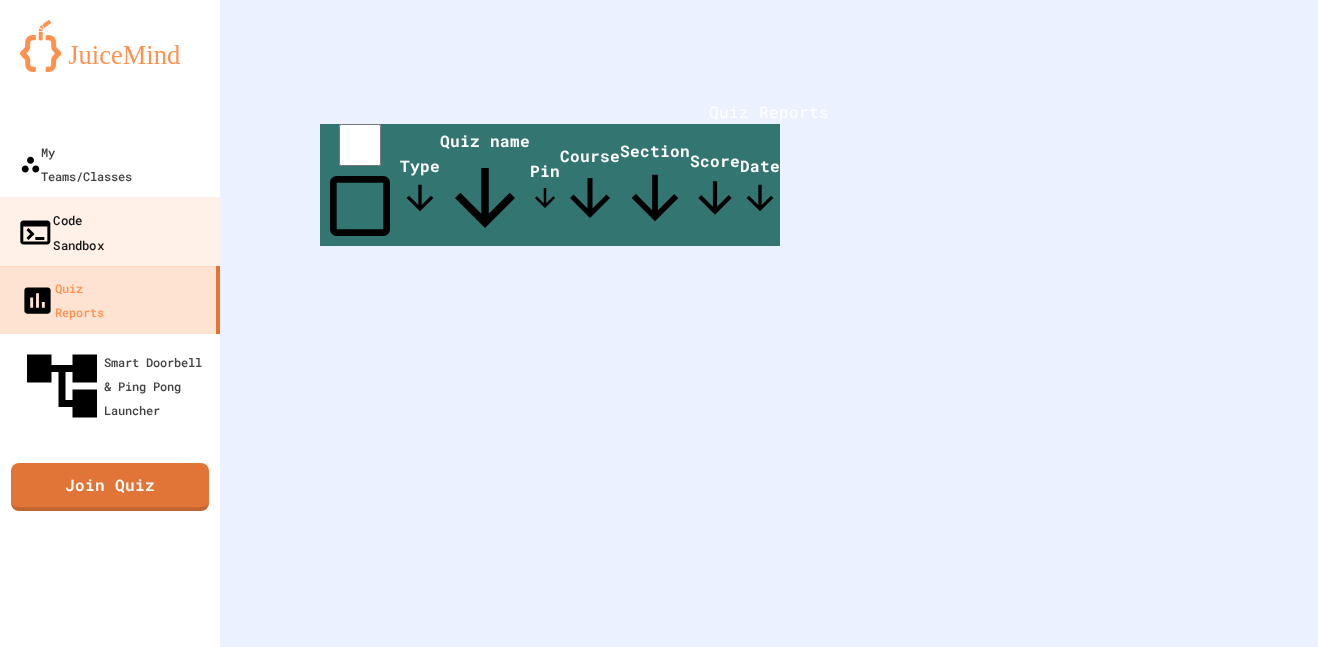 click on "Code Sandbox" at bounding box center [110, 232] 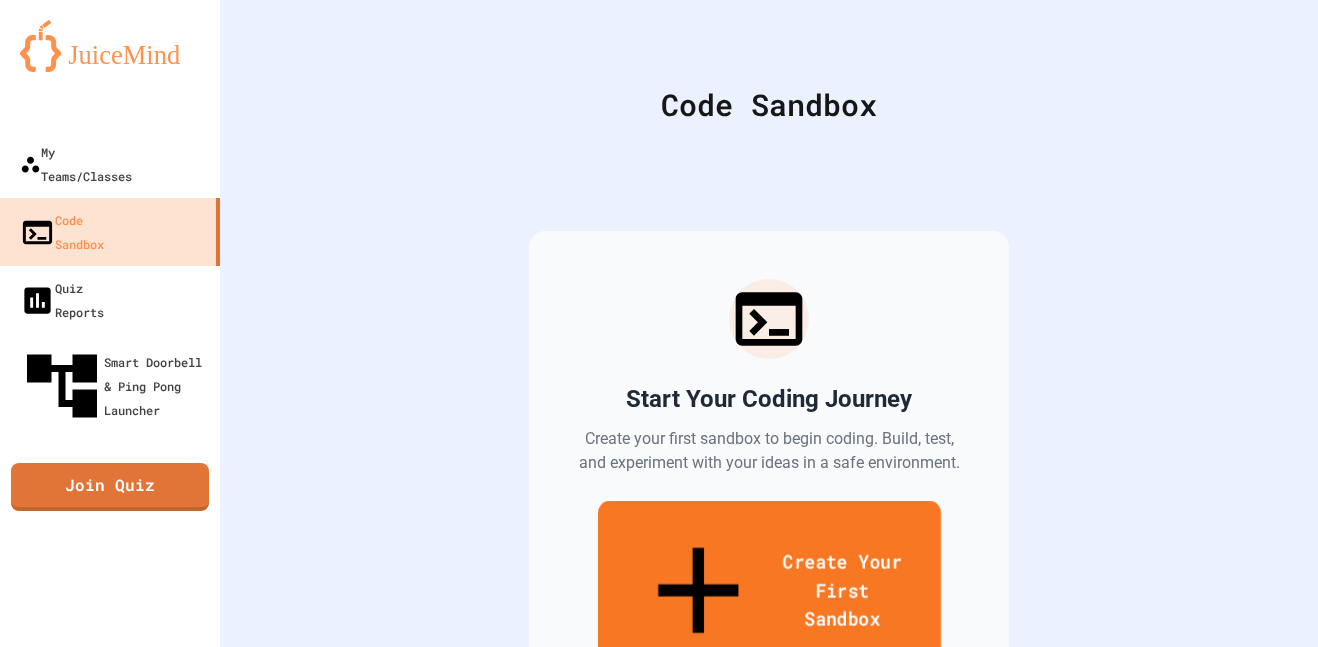 click on "Create Your First Sandbox" at bounding box center (768, 593) 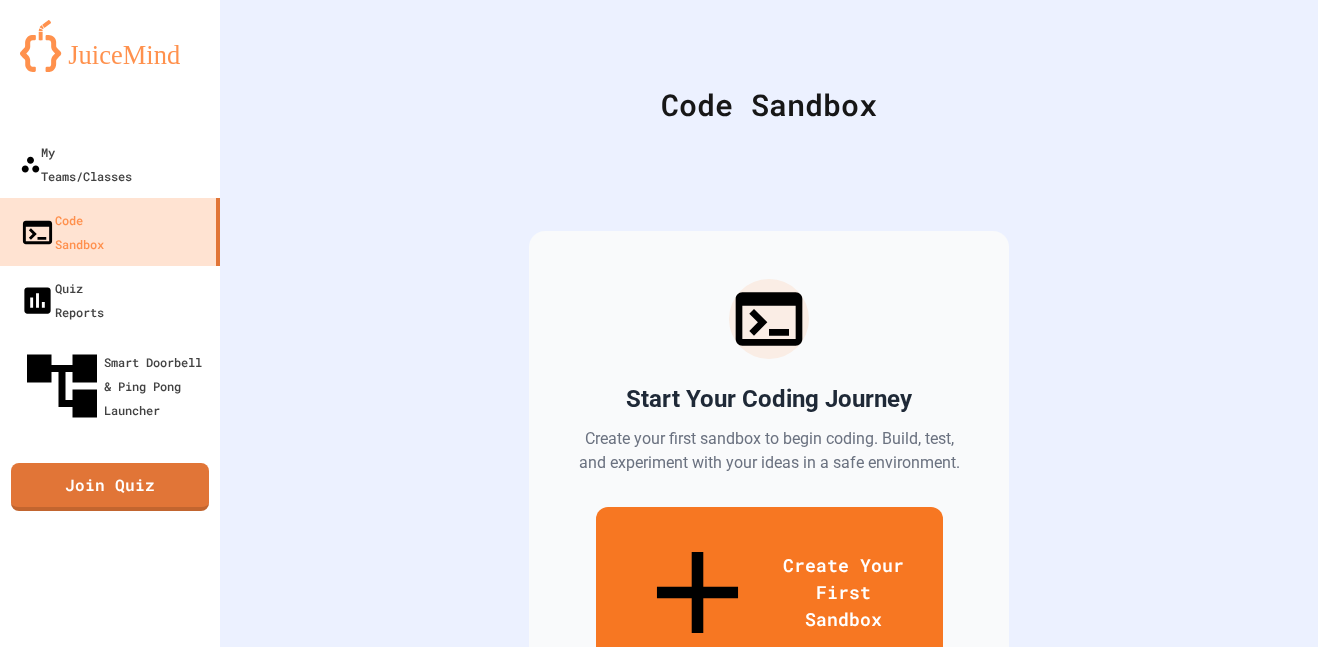 click at bounding box center (659, 744) 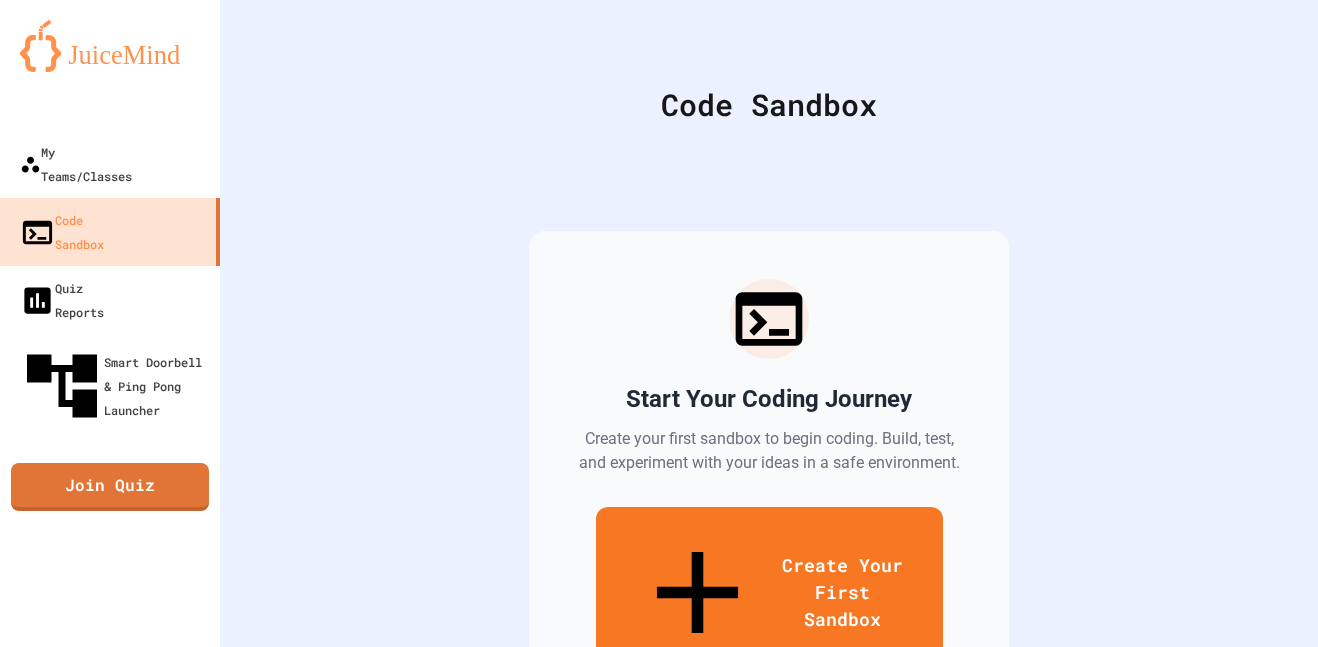 type on "*" 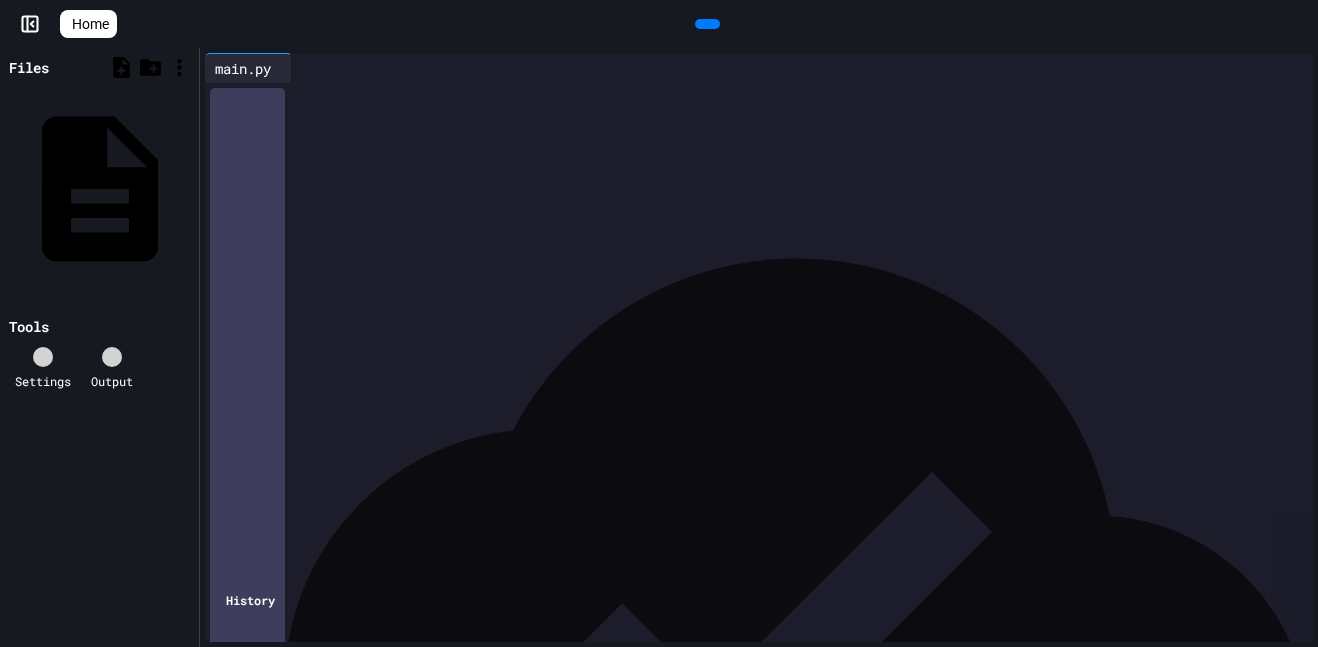 click 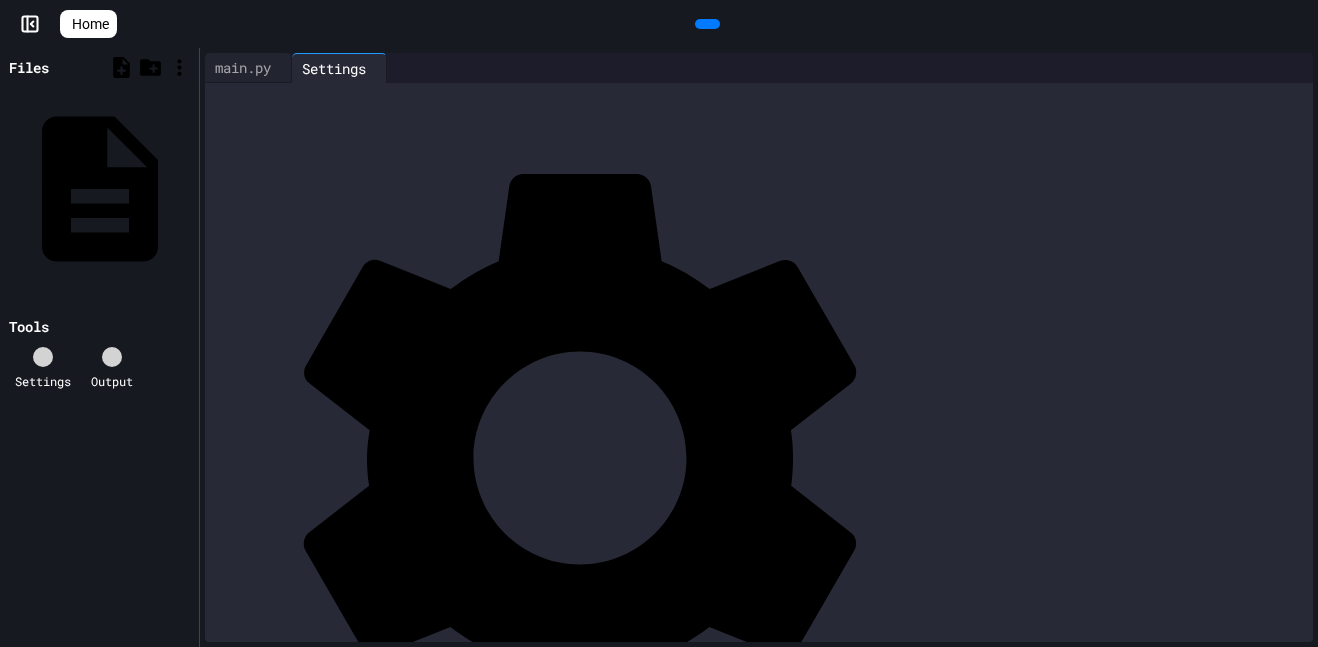 click 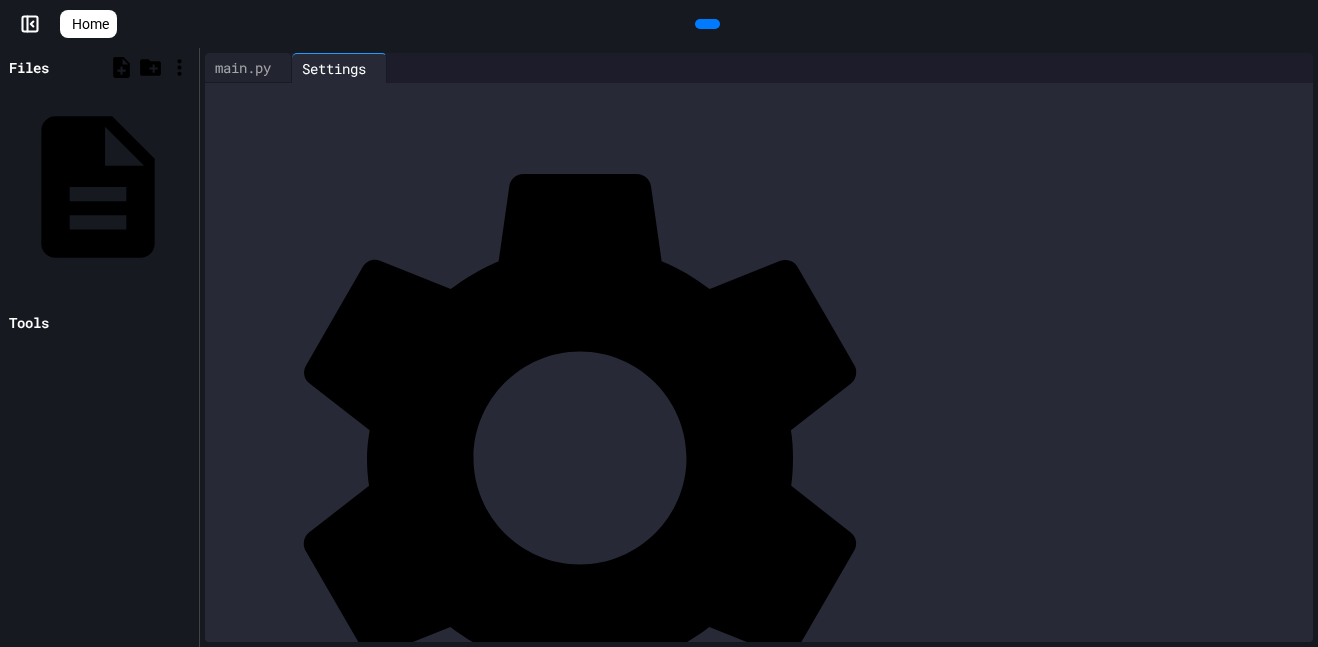click on "main.py" at bounding box center [188, 187] 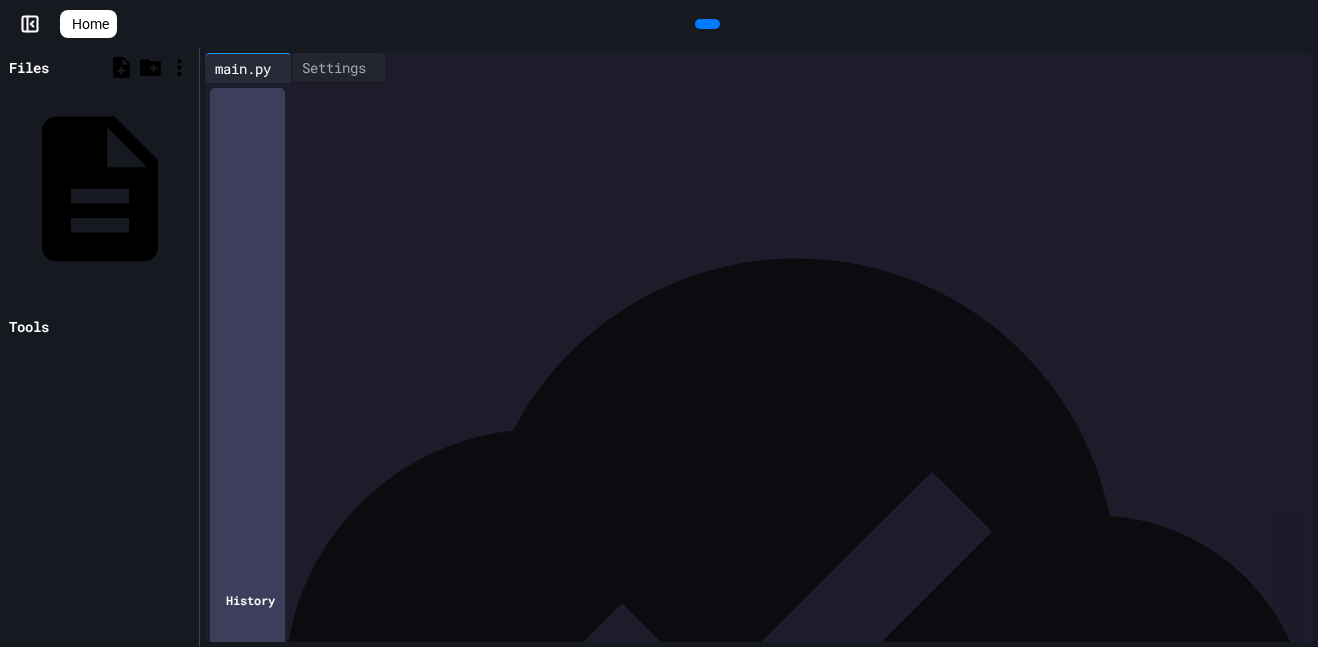 click at bounding box center (772, 97) 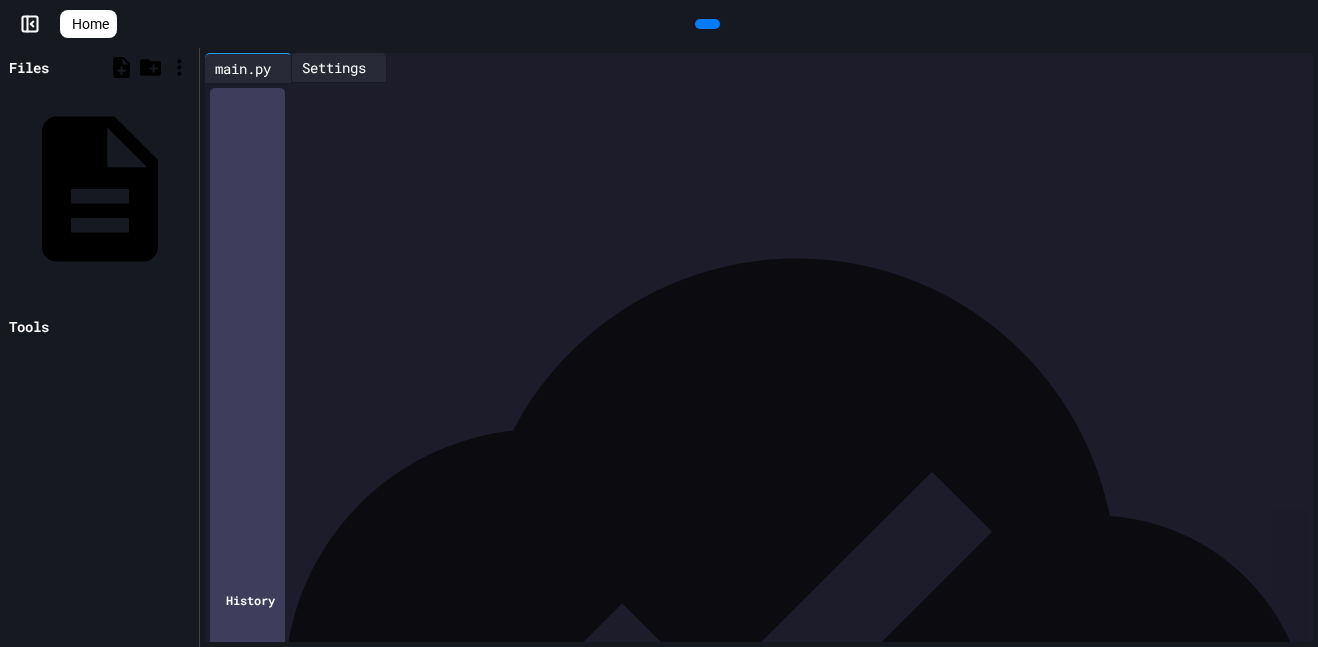 click on "Settings" at bounding box center [339, 68] 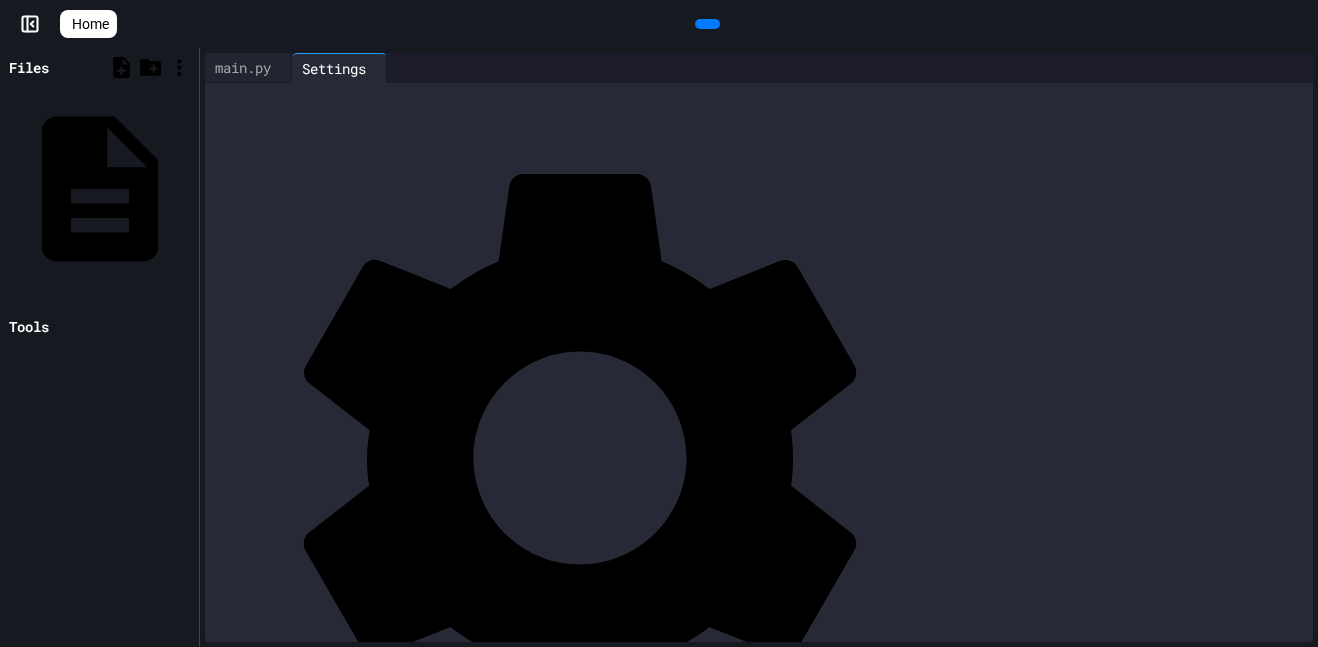 click on "Click here to configure IDE settings (tab width, etc.) in User Settings" at bounding box center (580, 826) 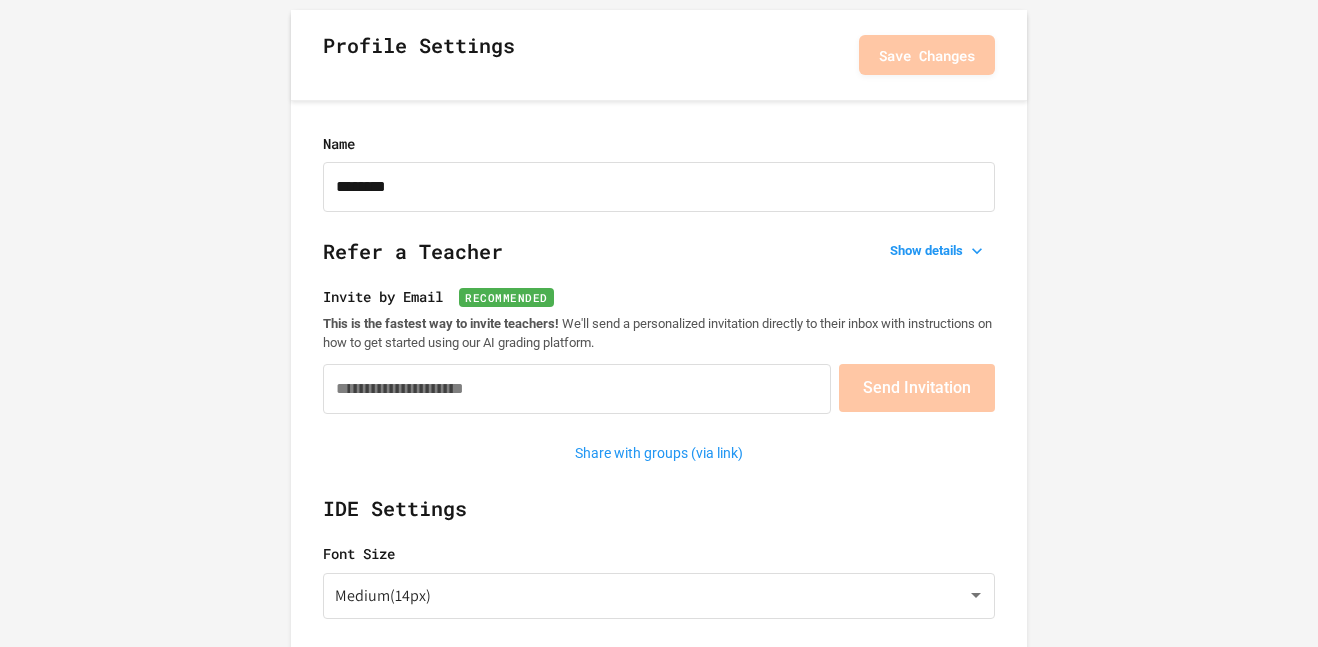 scroll, scrollTop: 156, scrollLeft: 0, axis: vertical 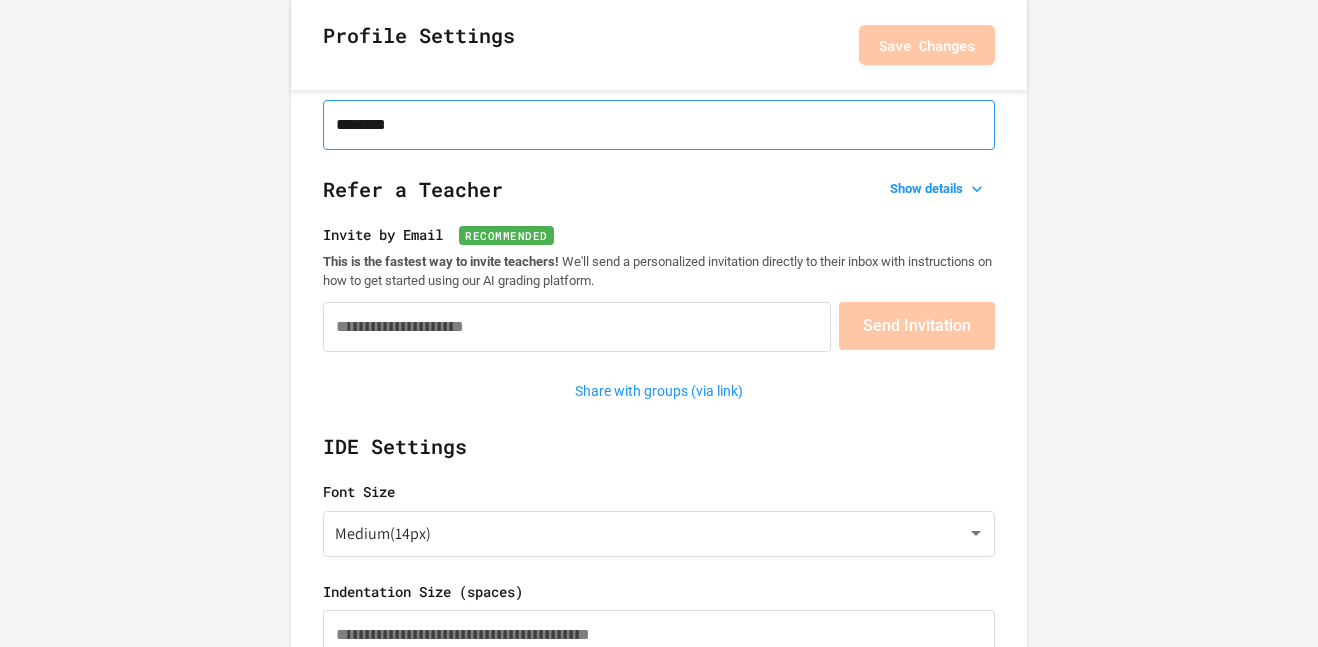 click on "********" at bounding box center [659, 125] 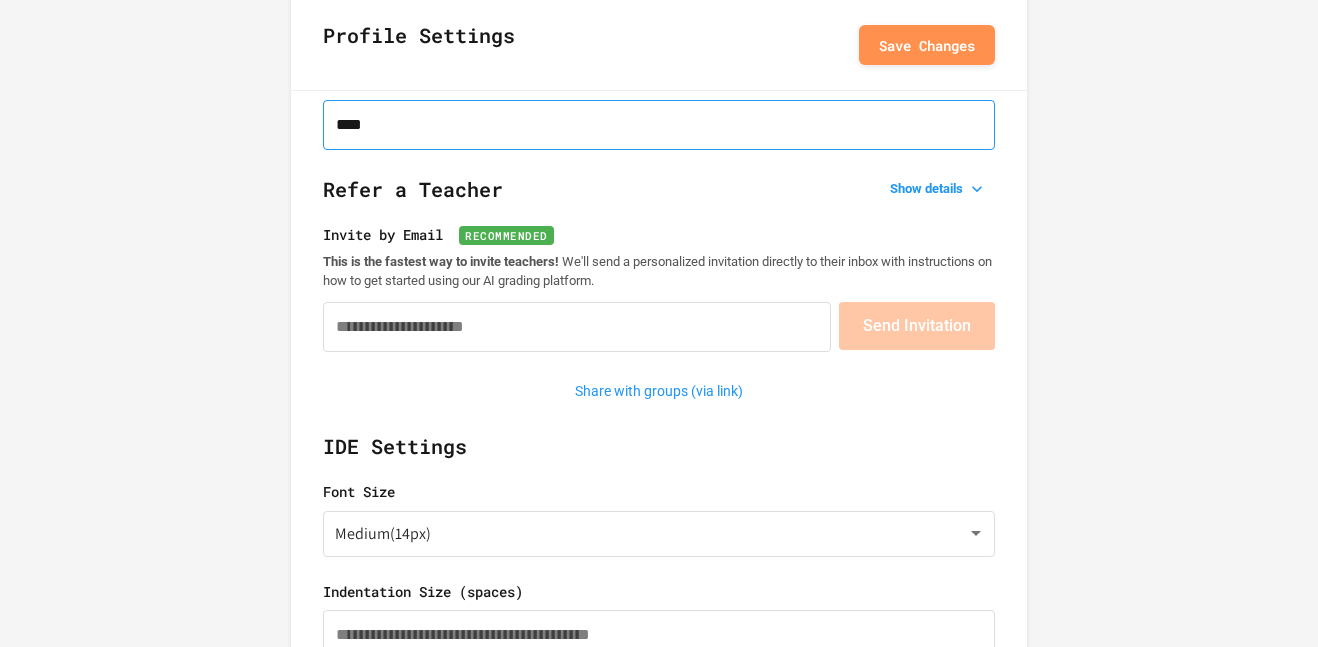 scroll, scrollTop: 0, scrollLeft: 0, axis: both 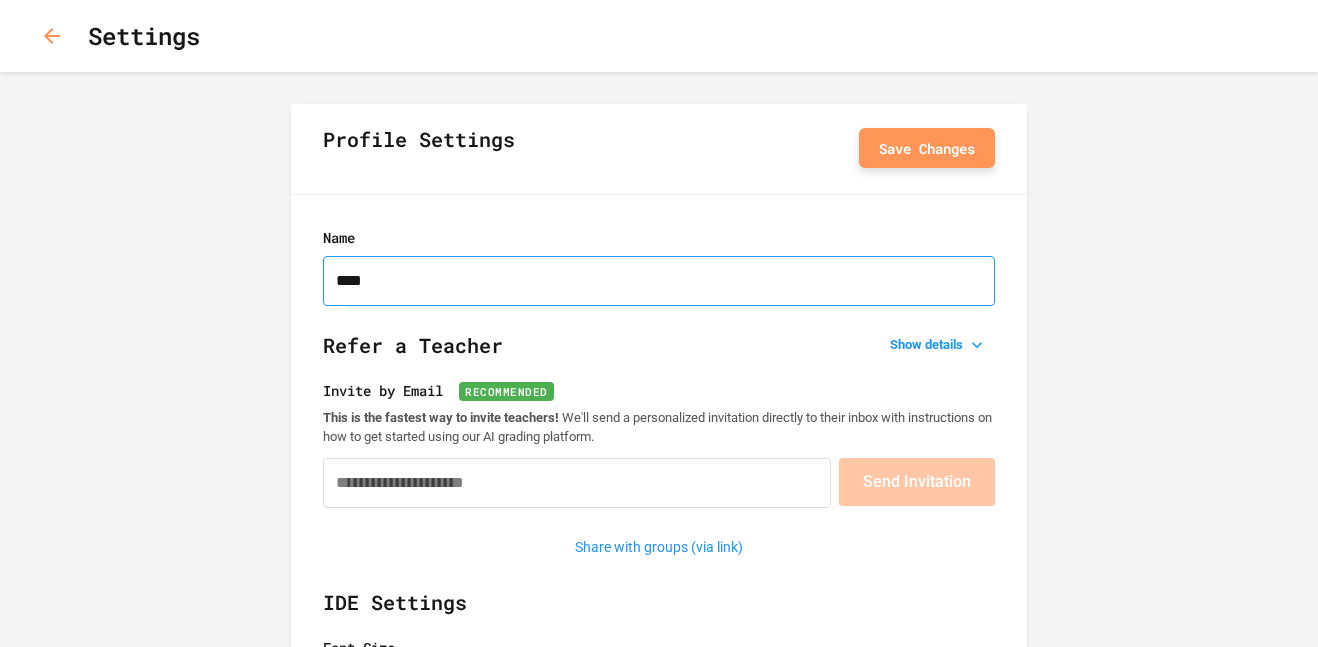 type on "****" 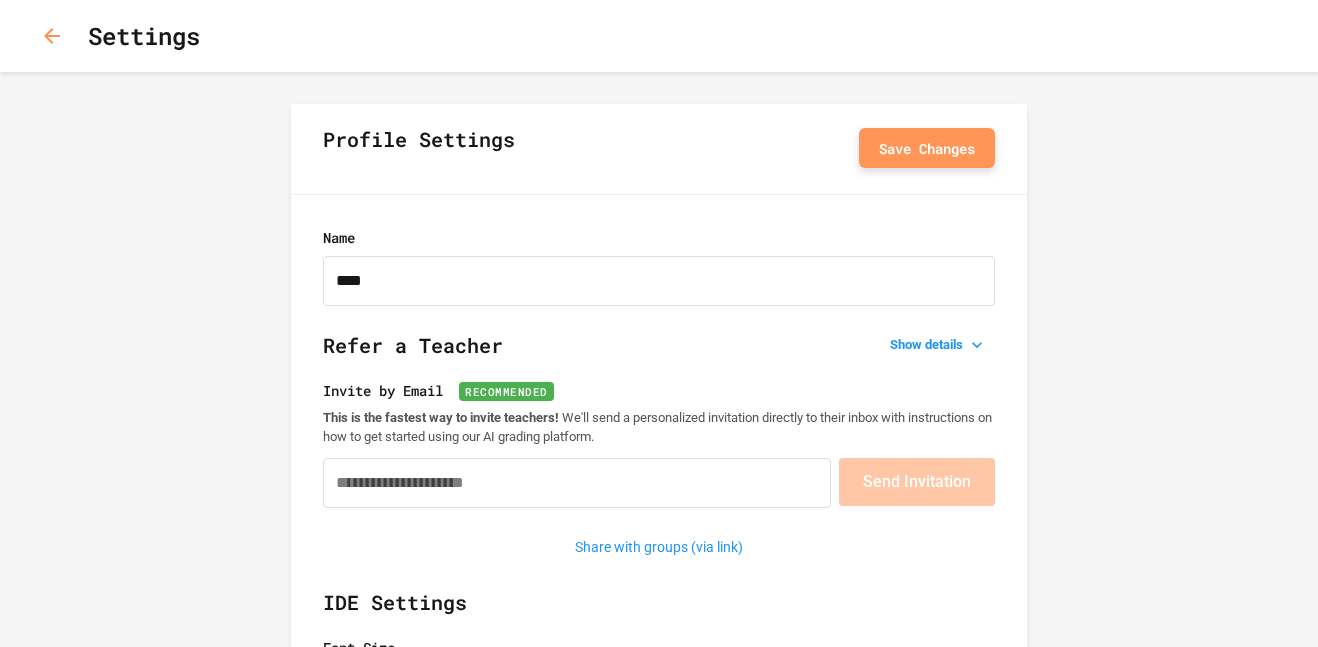 click on "Save Changes" at bounding box center (927, 148) 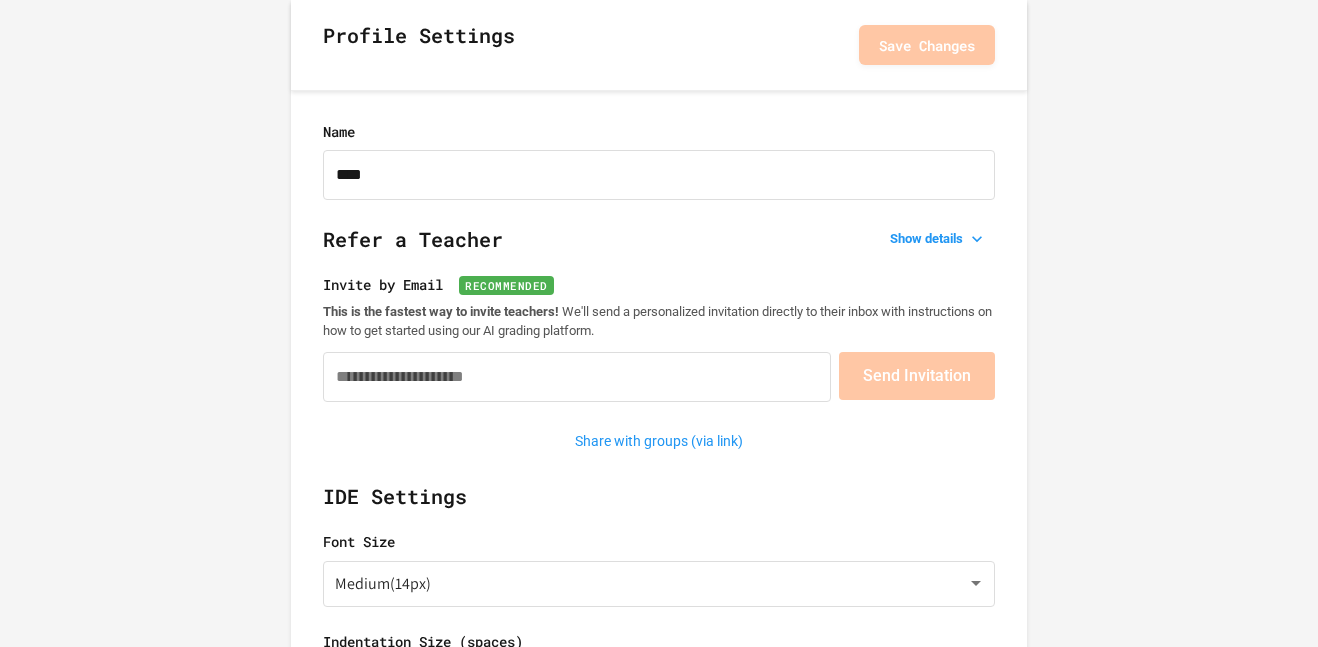 scroll, scrollTop: 160, scrollLeft: 0, axis: vertical 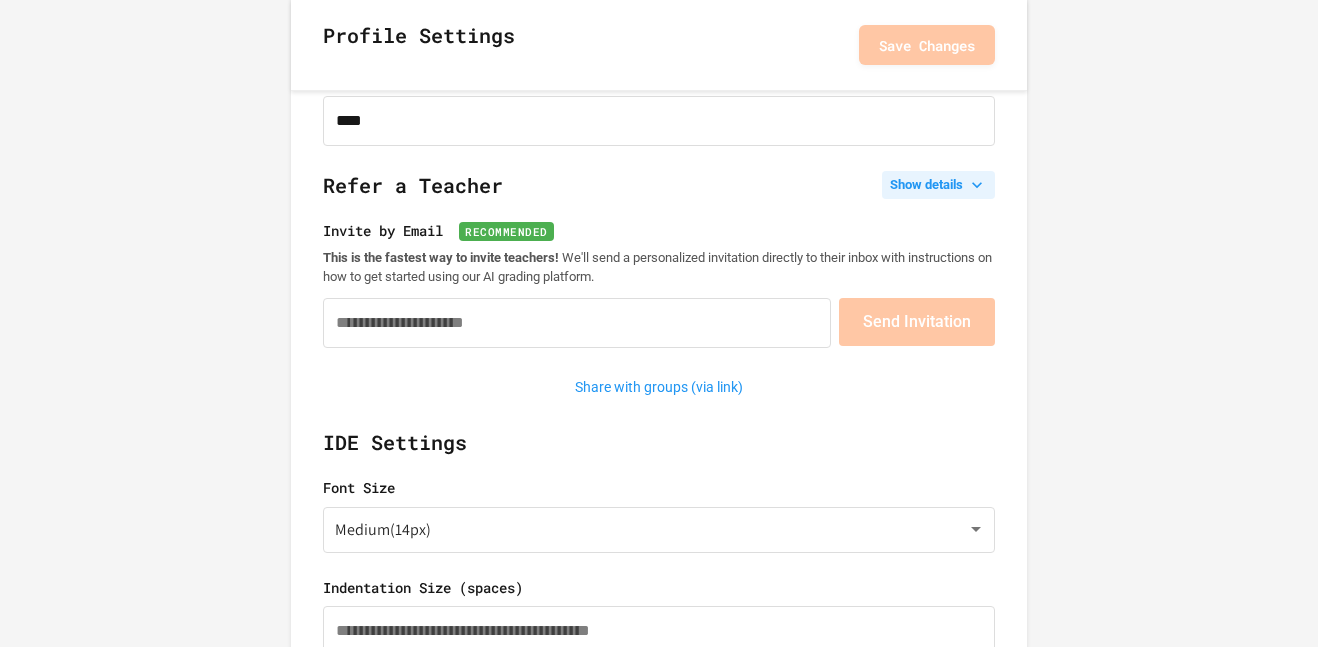 click 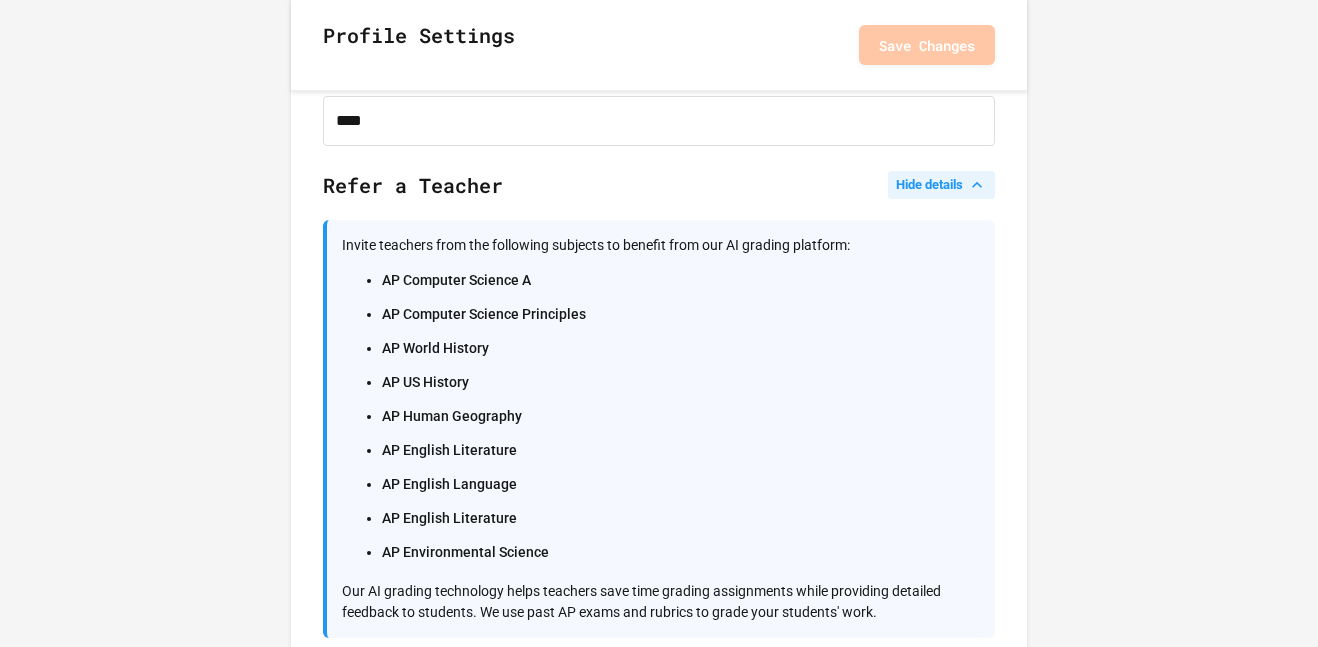 click 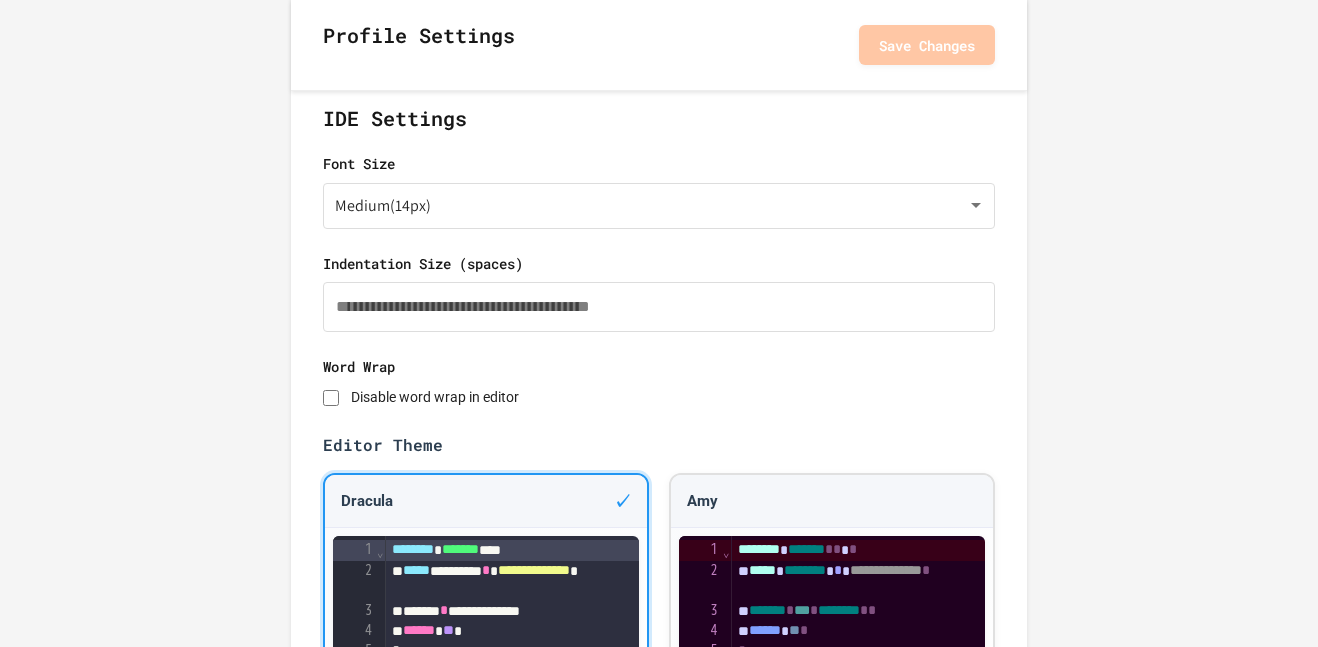 scroll, scrollTop: 493, scrollLeft: 0, axis: vertical 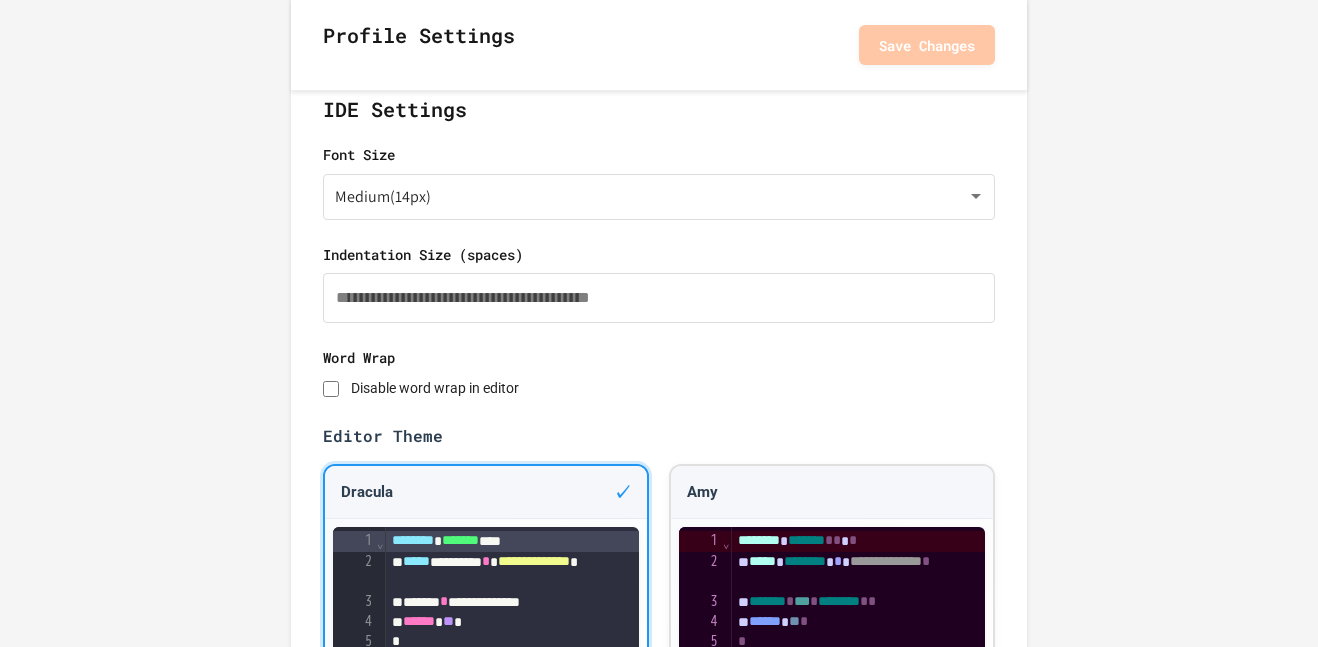 click on "**********" at bounding box center (659, 1296) 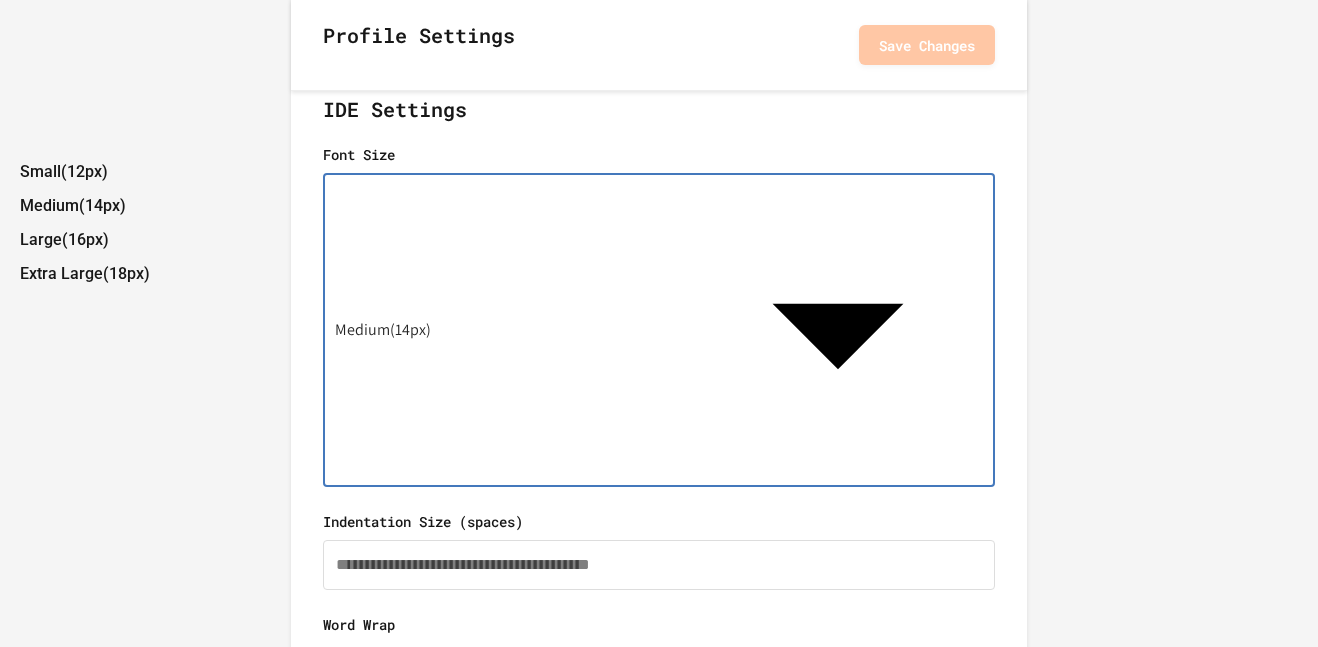 click on "We are updating our servers at [TIME] [TIMEZONE] on [DATE]. JuiceMind should continue to work as expected, but if you experience any issues, please chat with us. Settings Profile Settings Save Changes Name **** Refer a Teacher Show details  Invite teachers from the following subjects to benefit from our AI grading platform: AP Computer Science A AP Computer Science Principles AP World History AP US History AP Human Geography AP English Literature AP English Language AP English Literature AP Environmental Science Our AI grading technology helps teachers save time grading assignments while providing detailed feedback to students. We use past AP exams and rubrics to grade your students' work. Invite by Email   Recommended This is the fastest way to invite teachers!   We'll send a personalized invitation directly to their inbox with instructions on how to get started using our AI grading platform. Send Invitation Share with groups (via link) IDE Settings Font Size Medium  ( 14px ) **** ​ * Word Wrap 9 1 2" at bounding box center [659, -170] 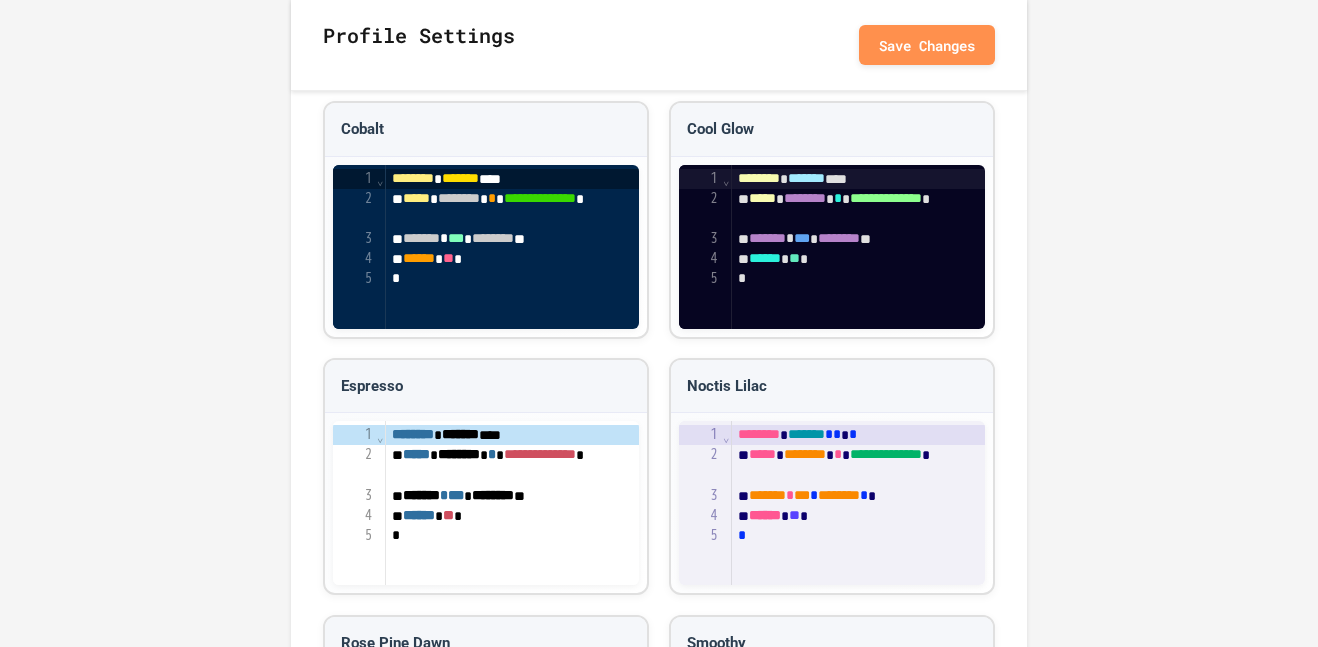 scroll, scrollTop: 1880, scrollLeft: 0, axis: vertical 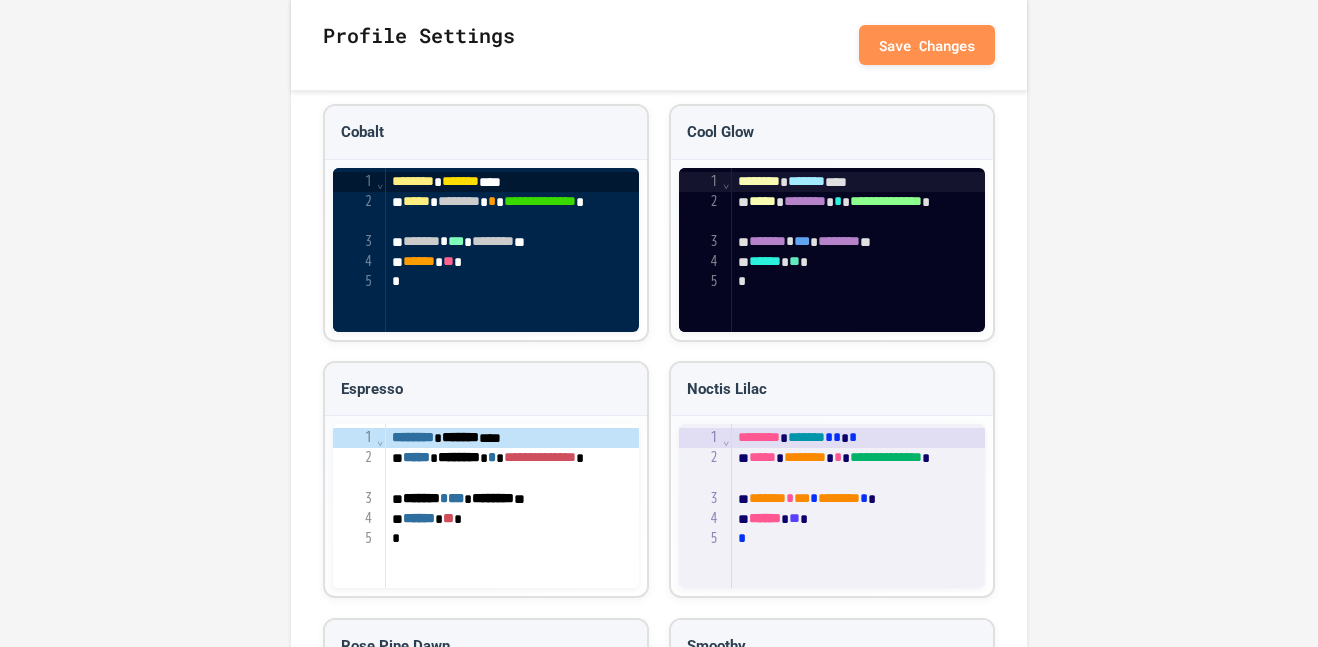 click on "*" at bounding box center [858, 282] 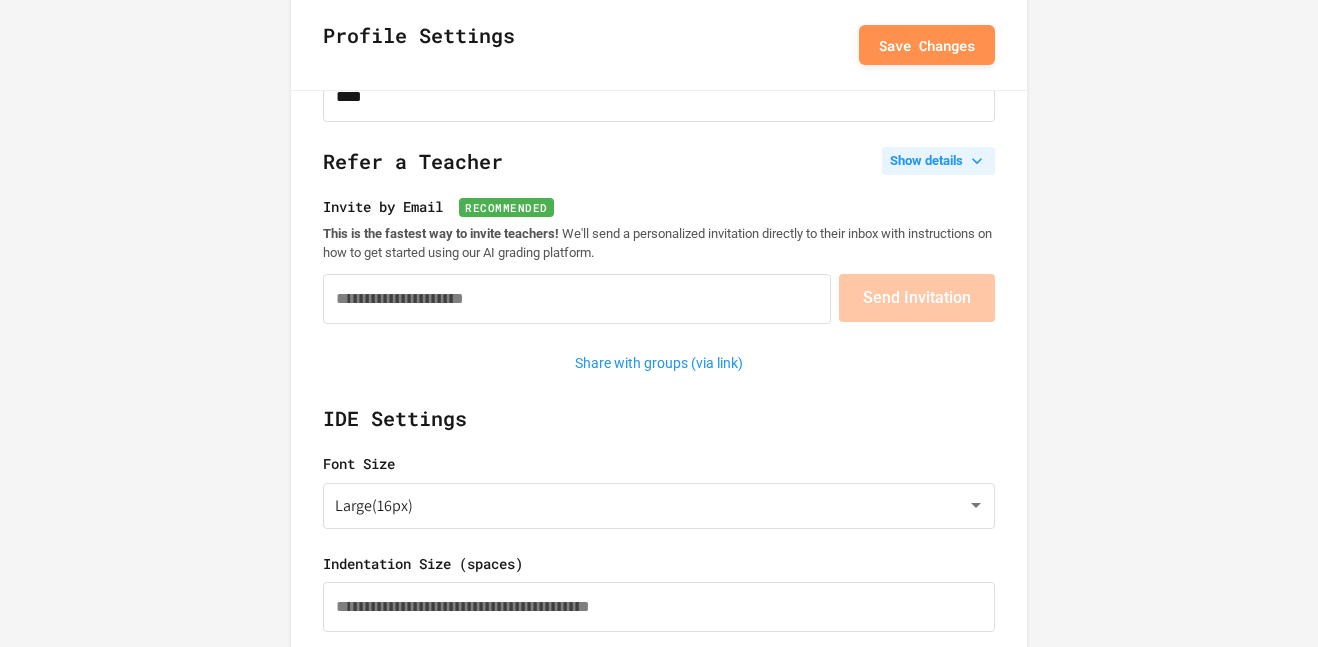 scroll, scrollTop: 0, scrollLeft: 0, axis: both 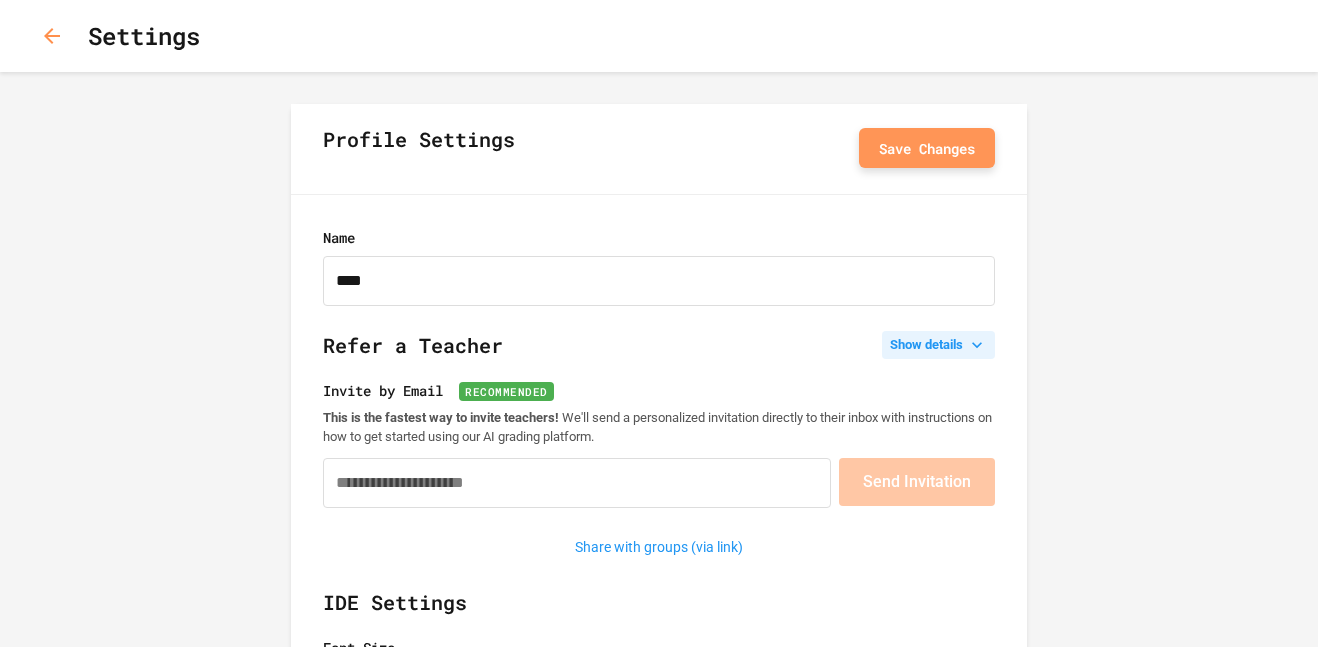 click on "Save Changes" at bounding box center [927, 148] 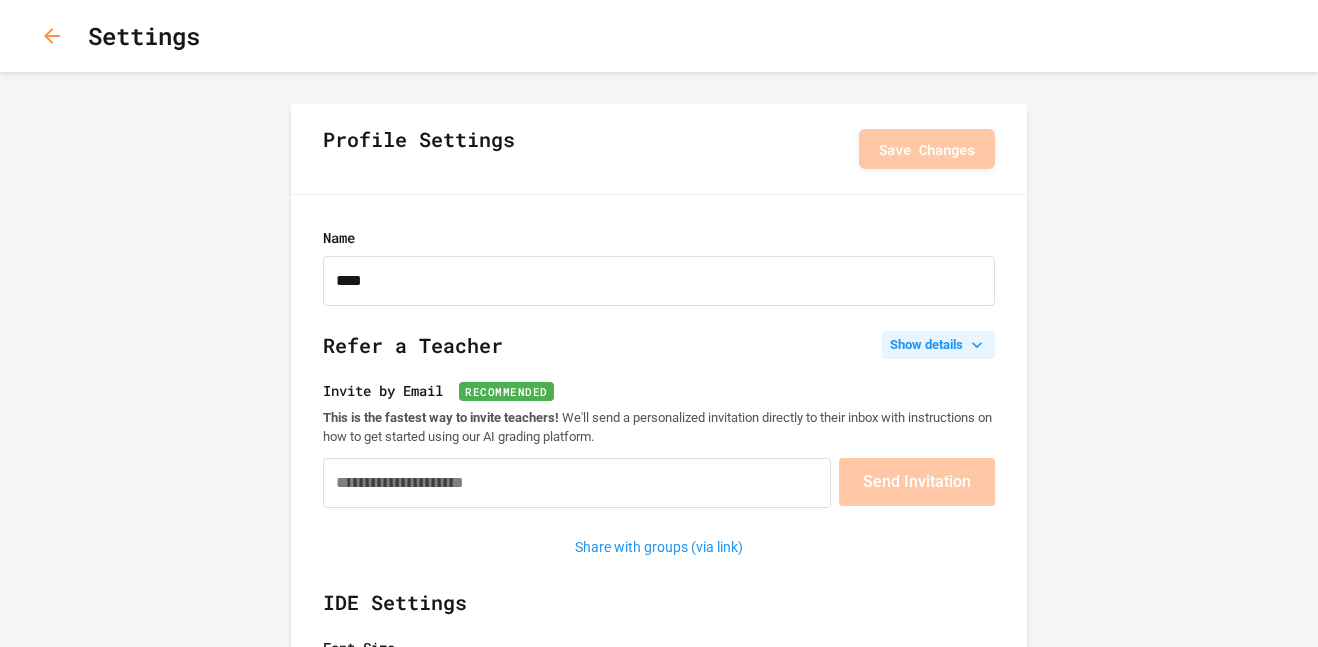 click 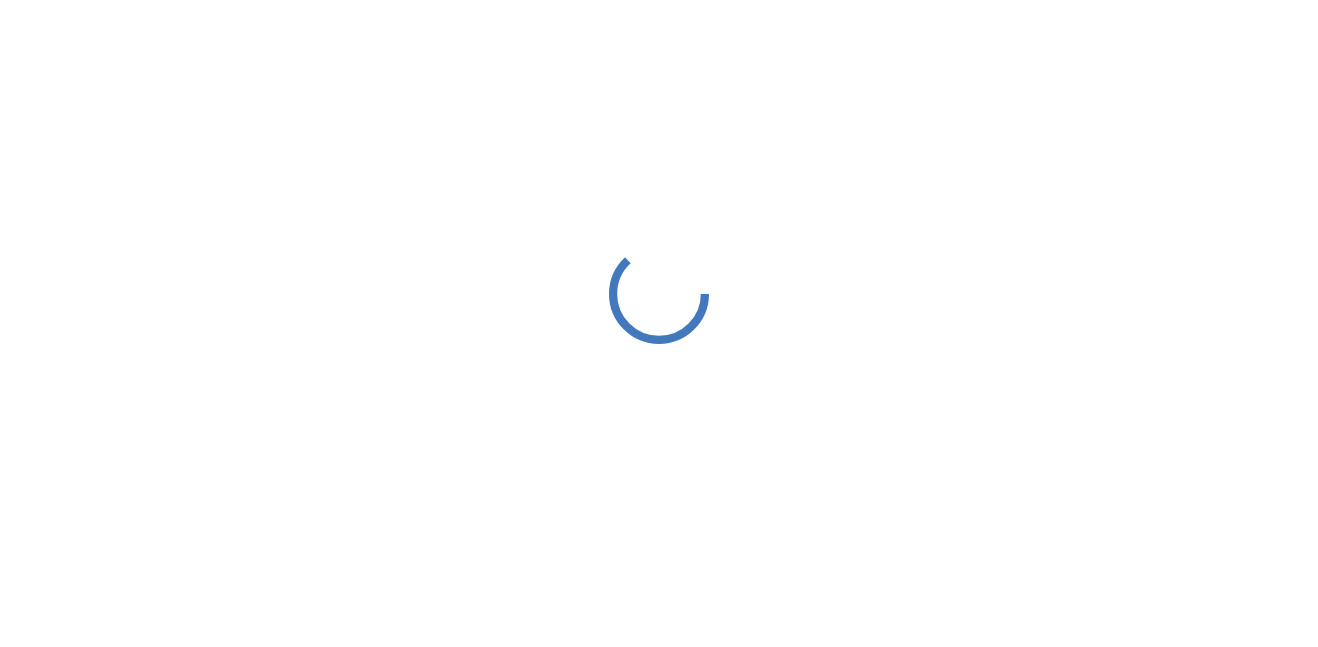 scroll, scrollTop: 0, scrollLeft: 0, axis: both 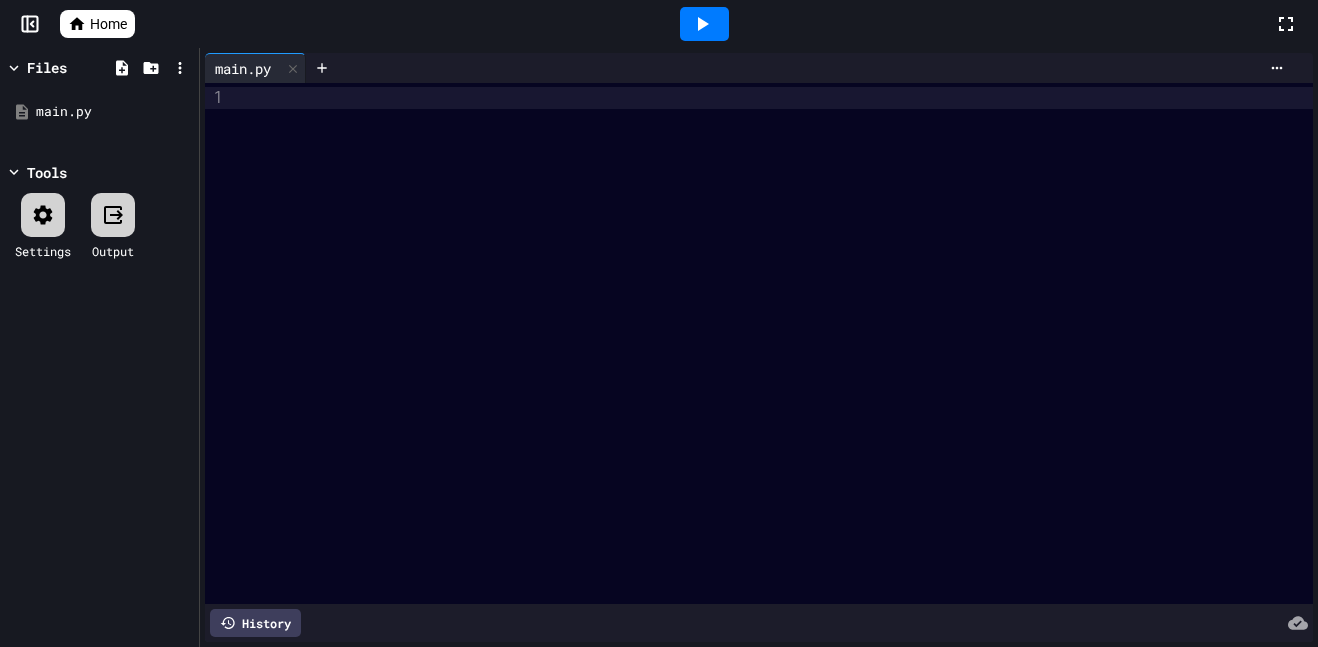 click at bounding box center (772, 98) 